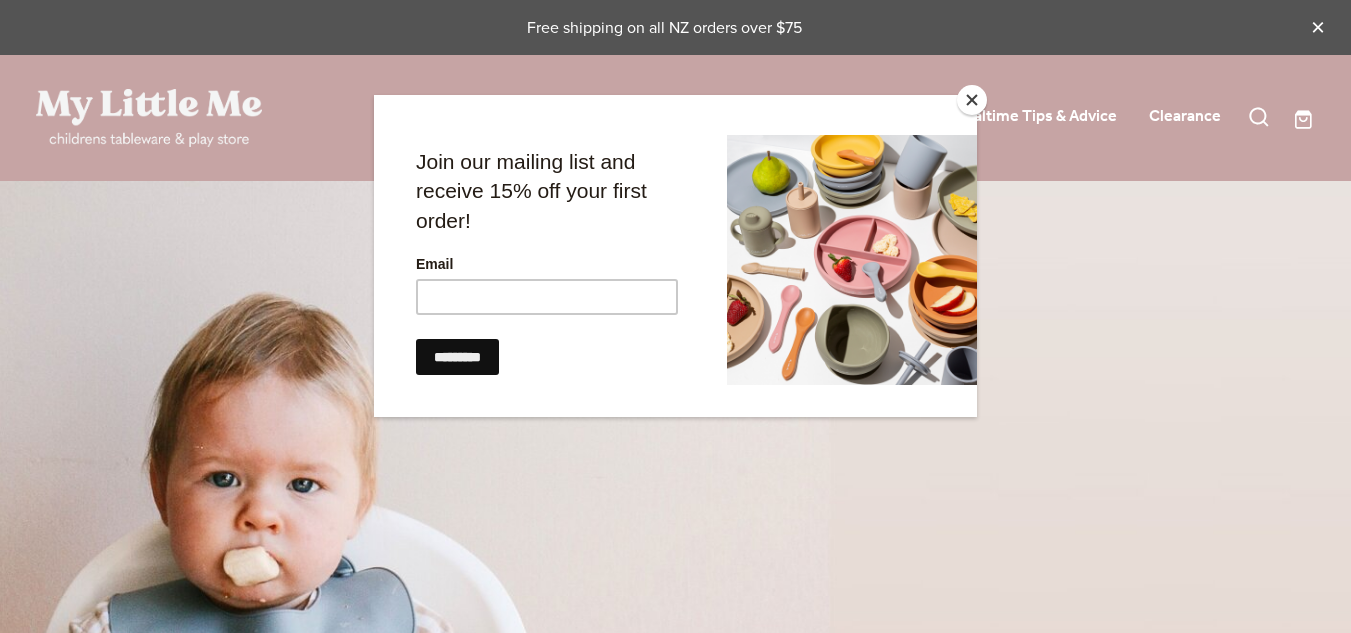 scroll, scrollTop: 0, scrollLeft: 0, axis: both 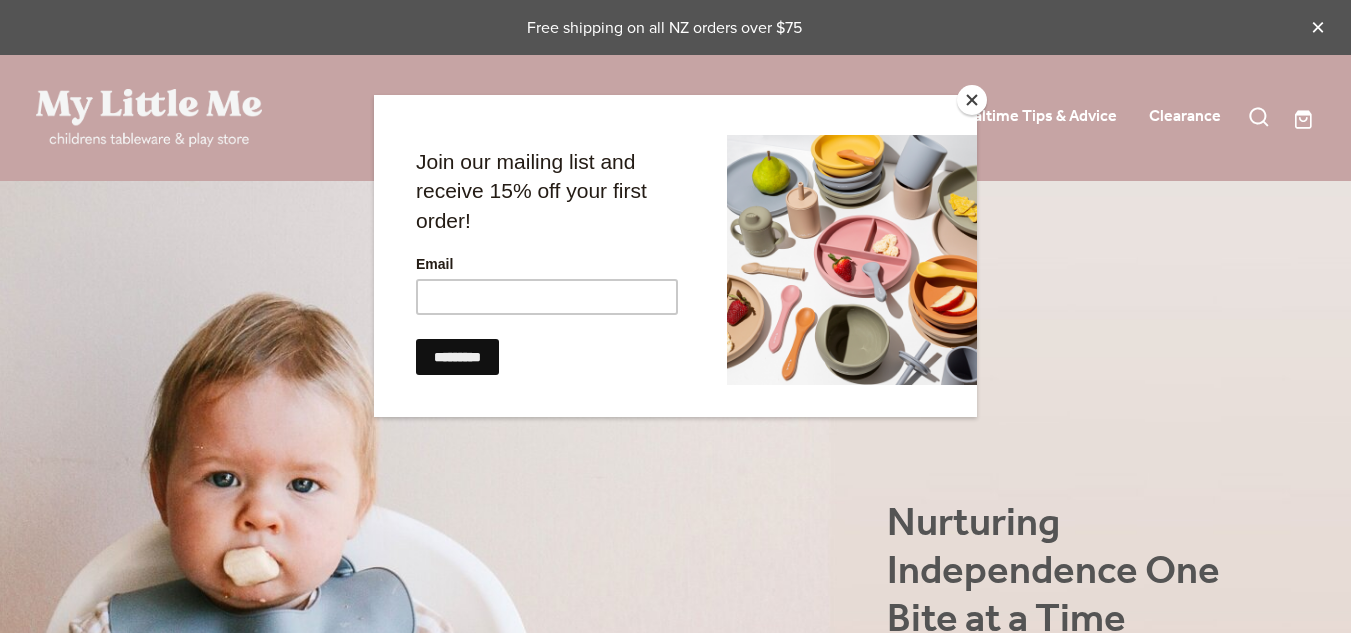 click at bounding box center (972, 100) 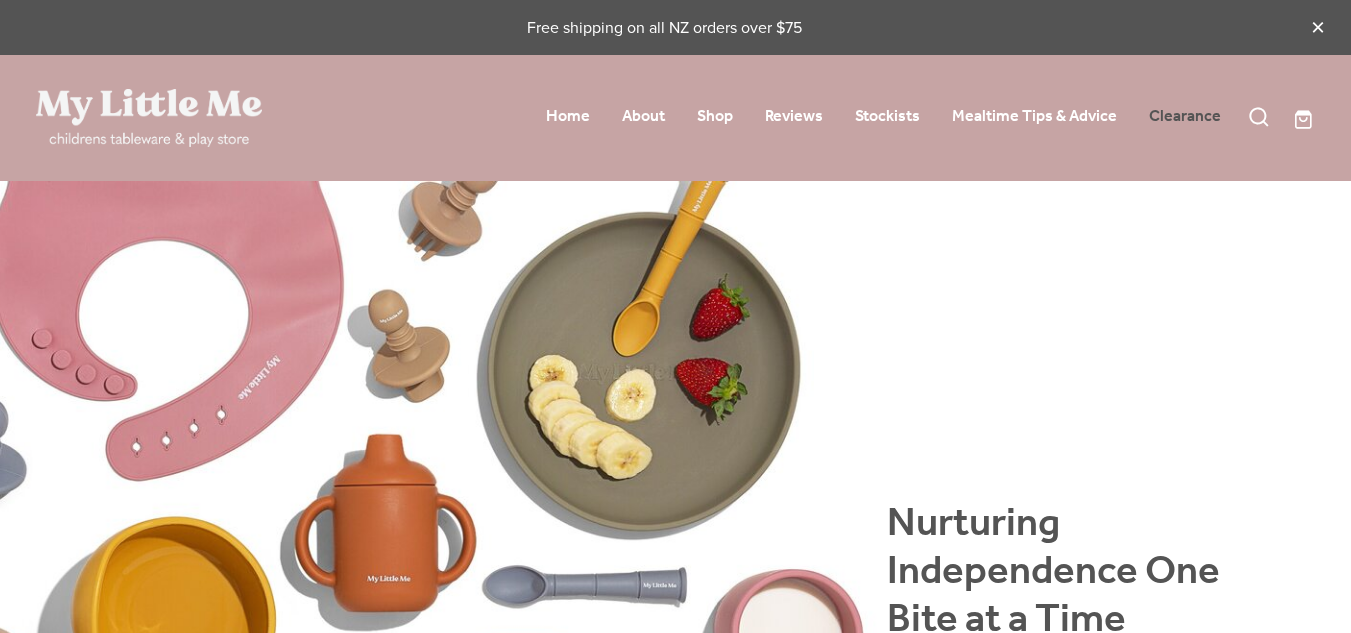 click on "Clearance" at bounding box center [1185, 116] 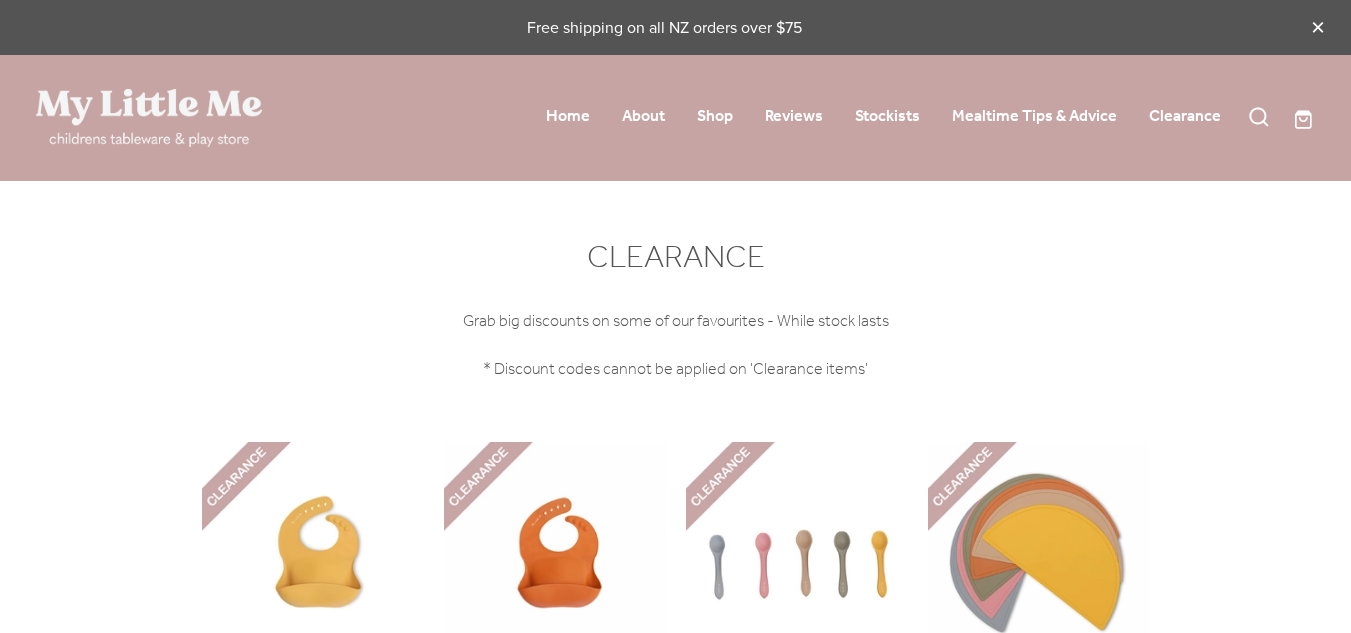 scroll, scrollTop: 0, scrollLeft: 0, axis: both 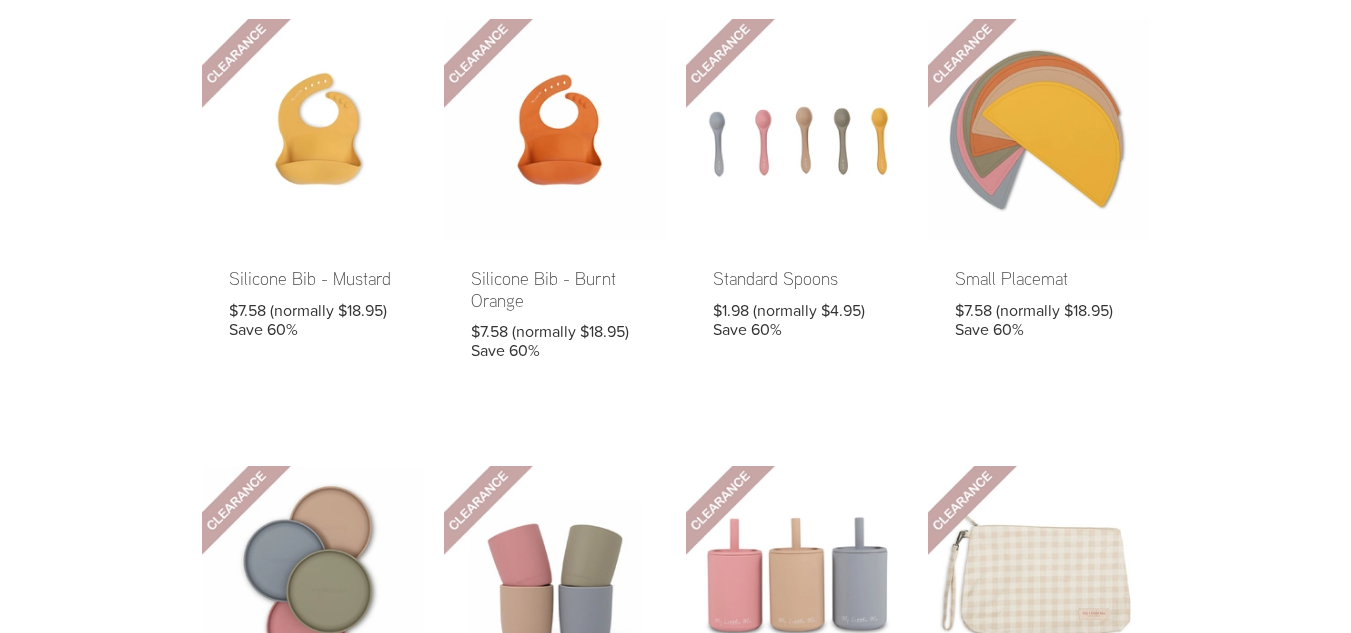 click on "Free shipping on all NZ orders over $75
Home
About
Shop" at bounding box center [675, 793] 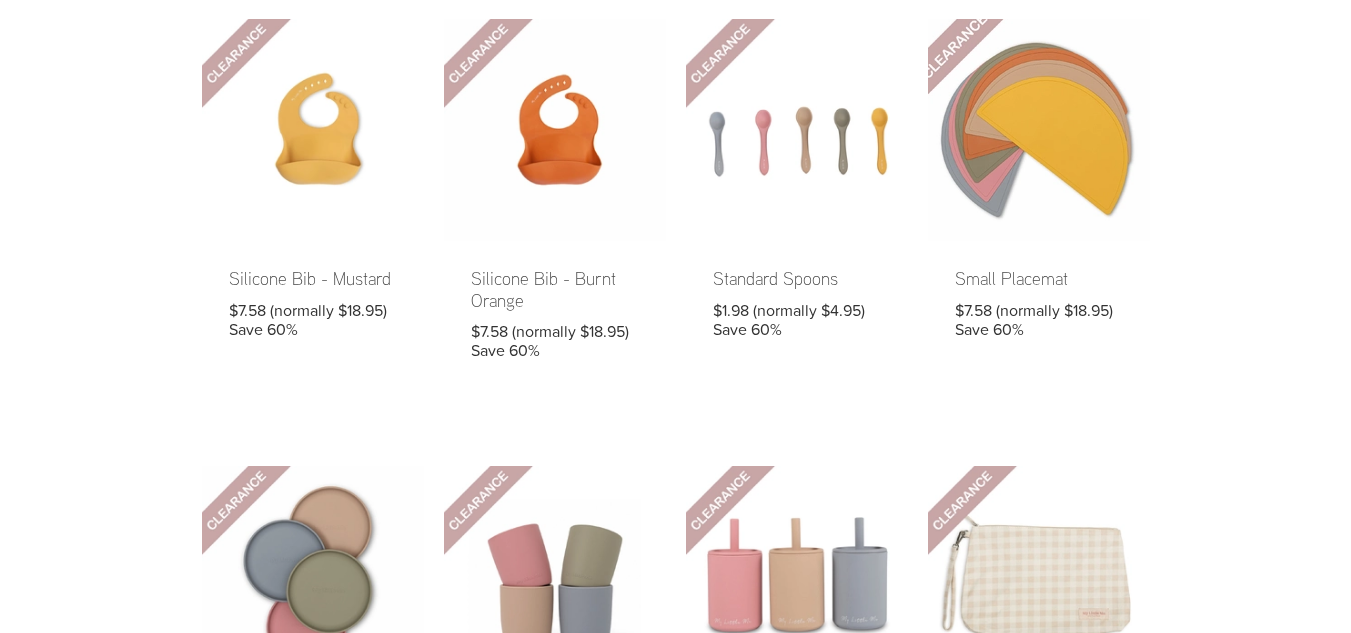 click at bounding box center [1039, 203] 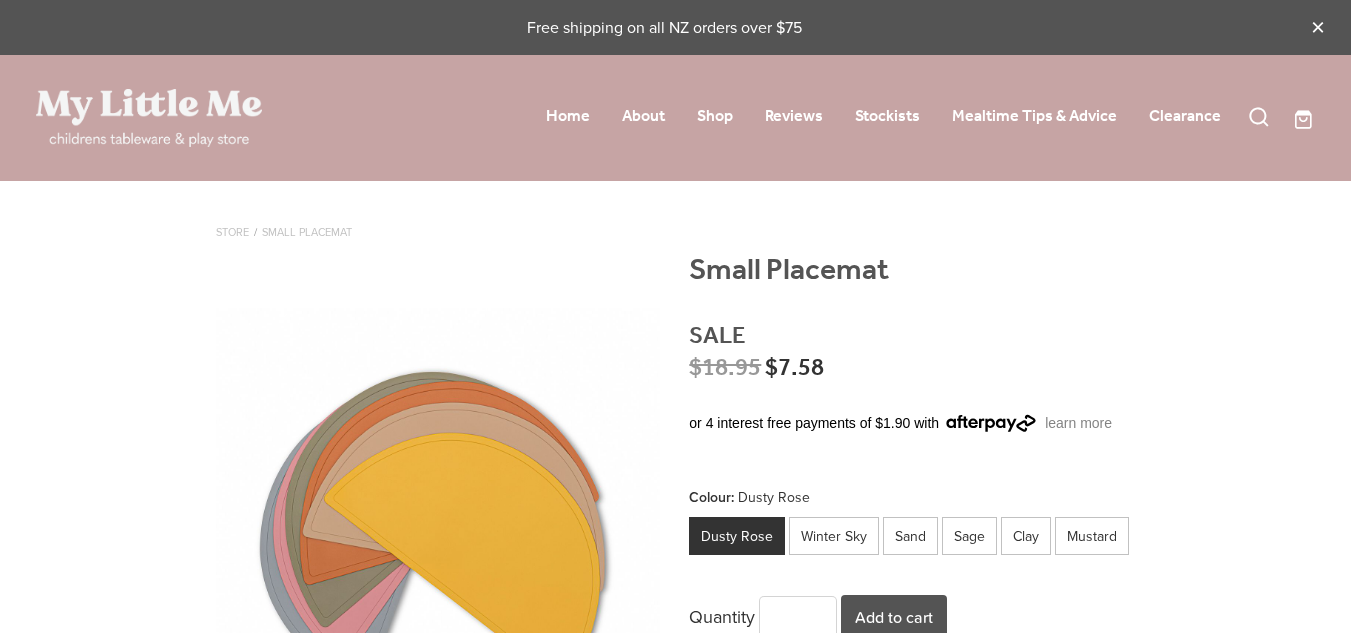 scroll, scrollTop: 0, scrollLeft: 0, axis: both 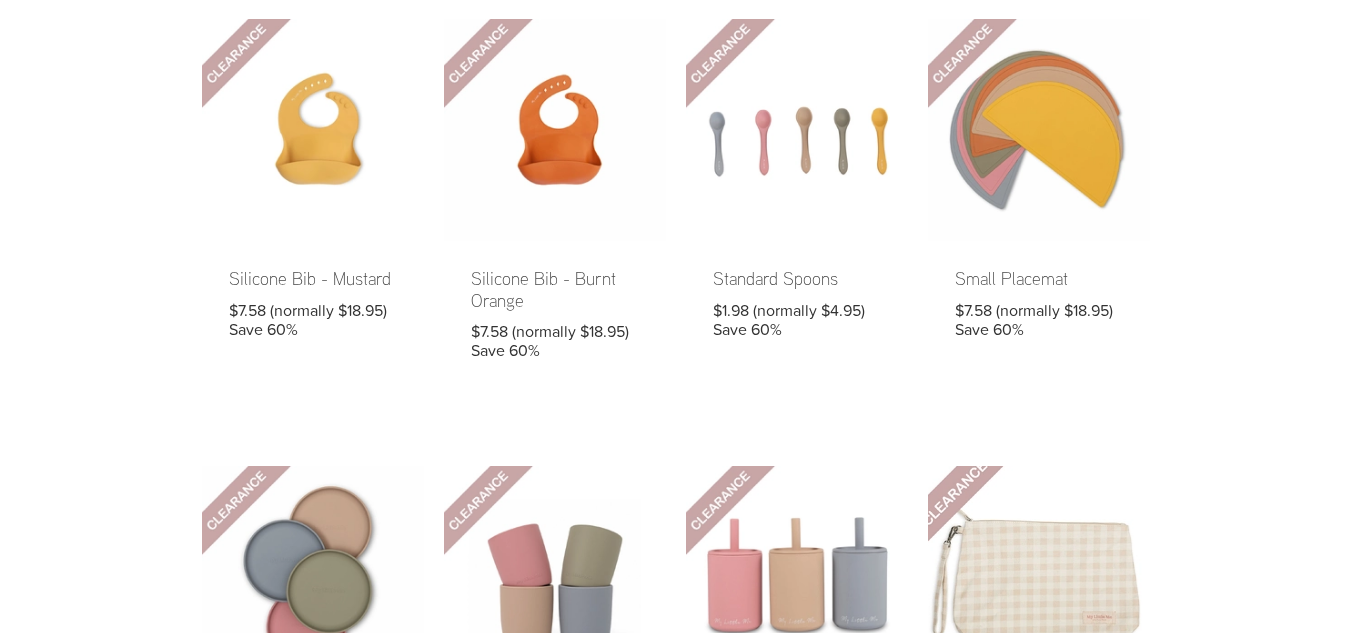 click at bounding box center (1039, 639) 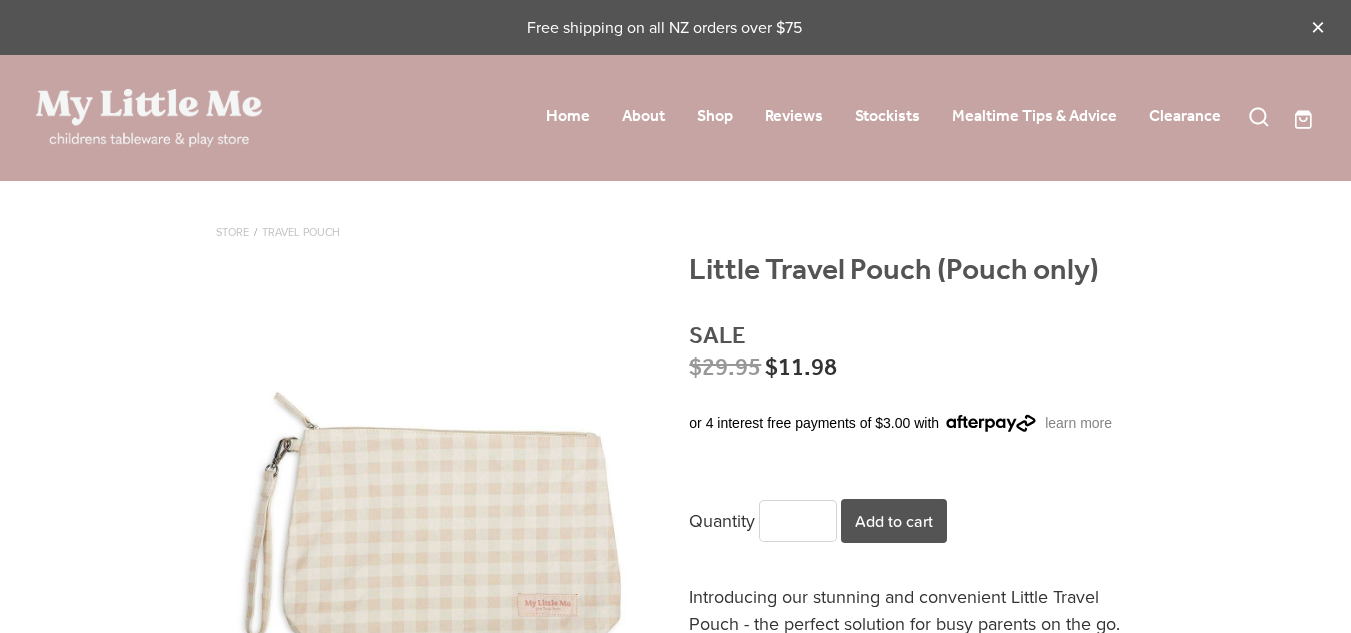 scroll, scrollTop: 0, scrollLeft: 0, axis: both 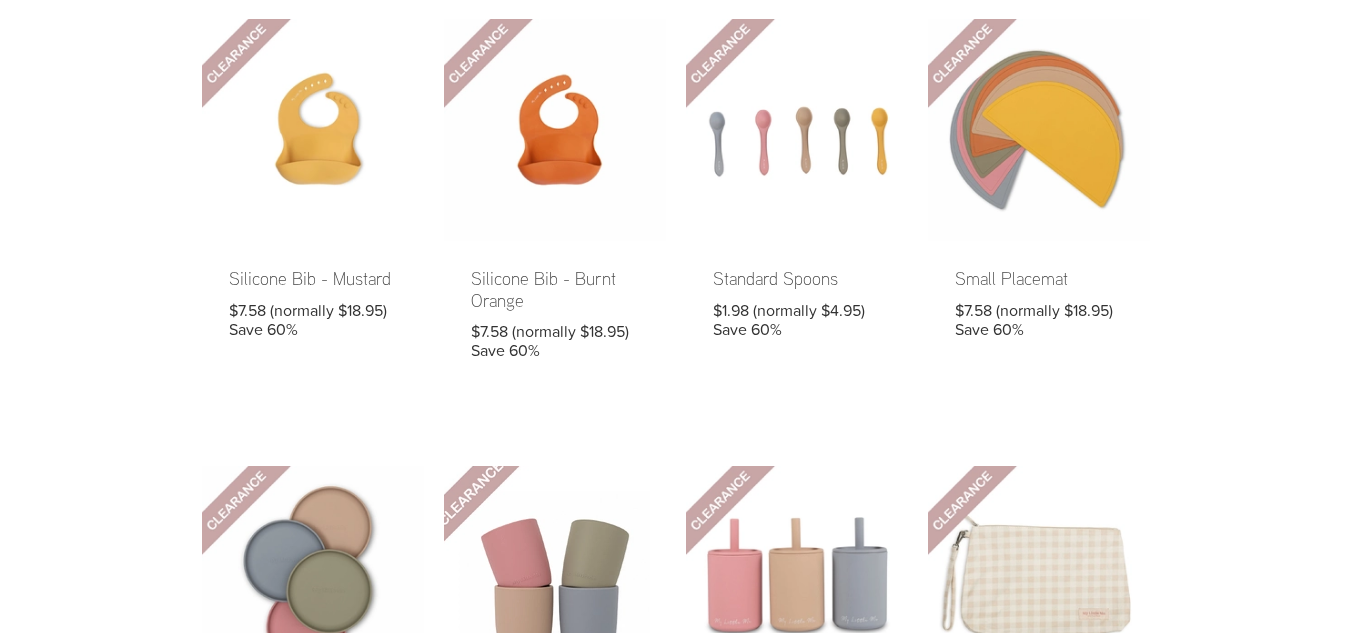 click at bounding box center [555, 639] 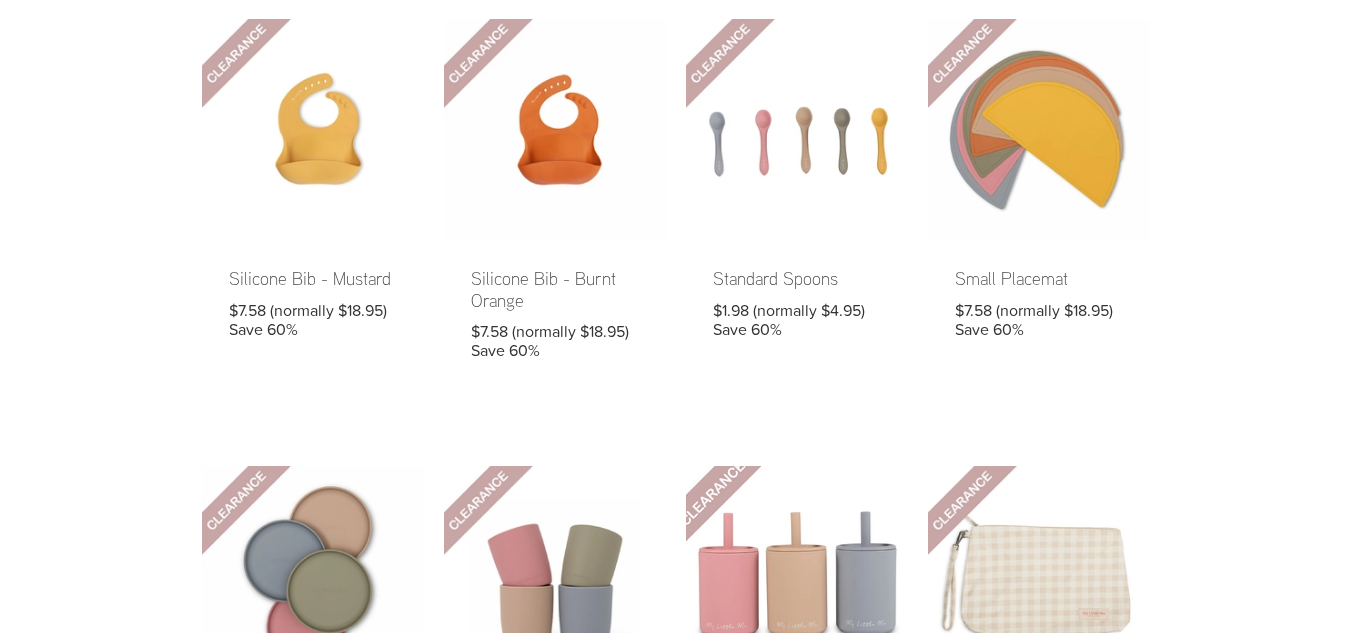 scroll, scrollTop: 423, scrollLeft: 0, axis: vertical 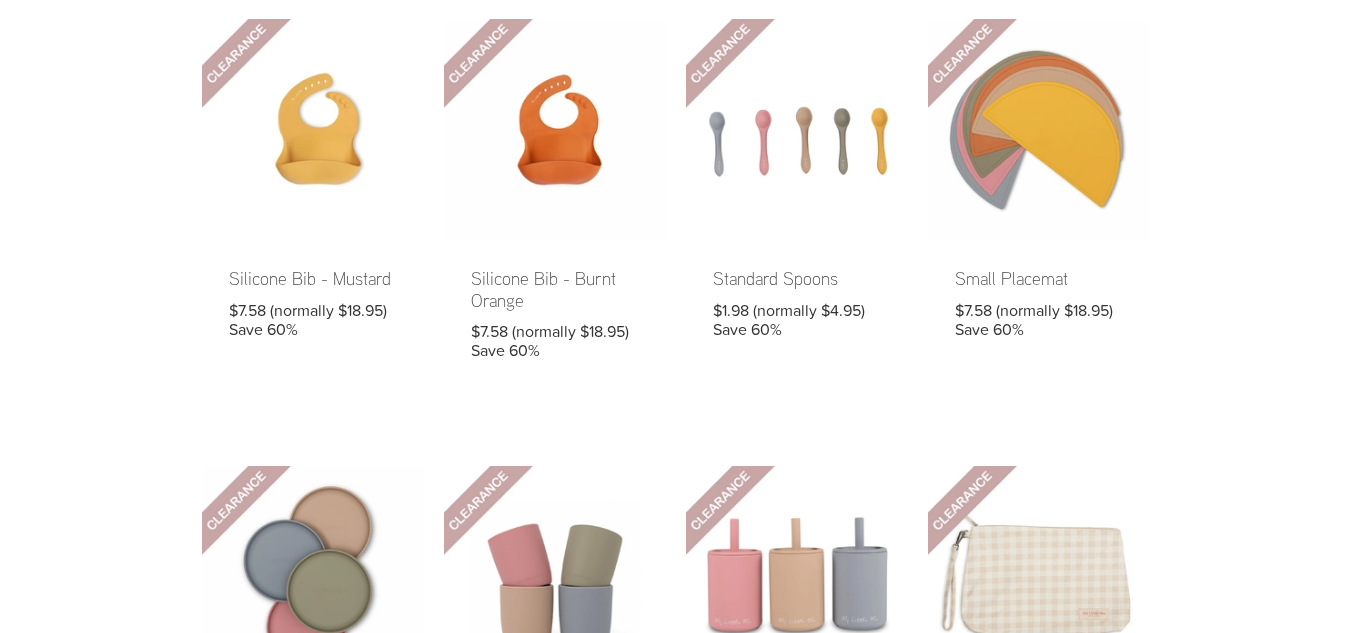 click at bounding box center (313, 203) 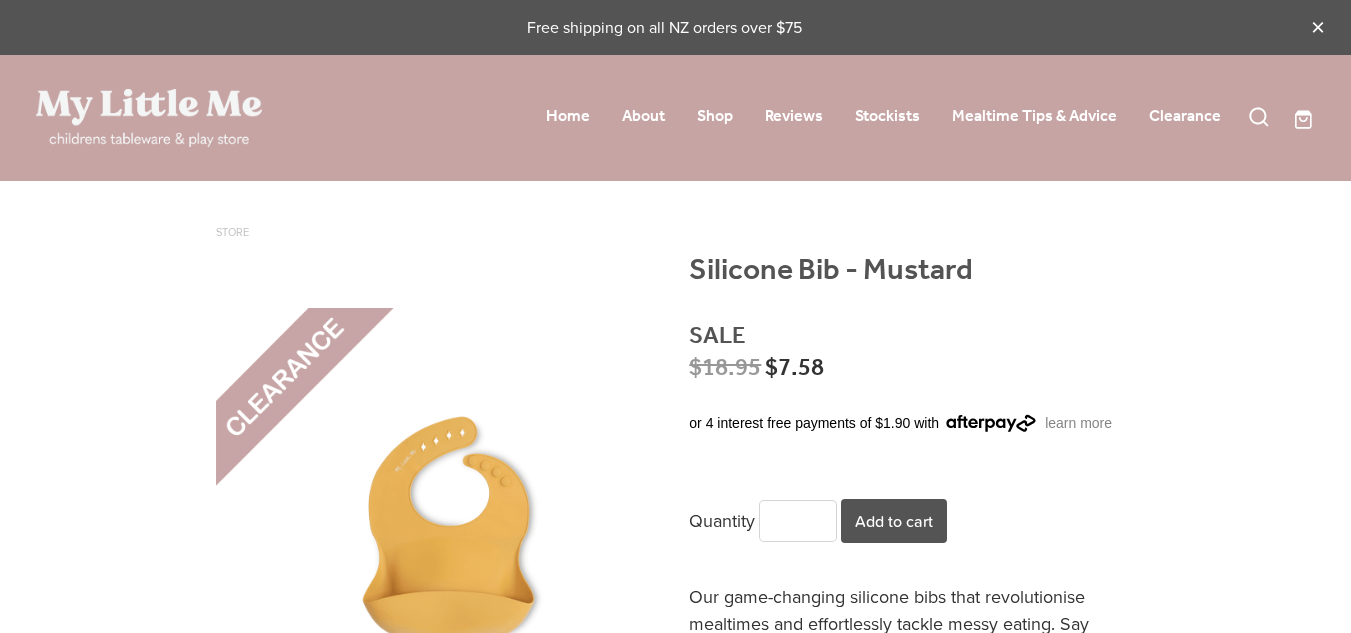 scroll, scrollTop: 0, scrollLeft: 0, axis: both 